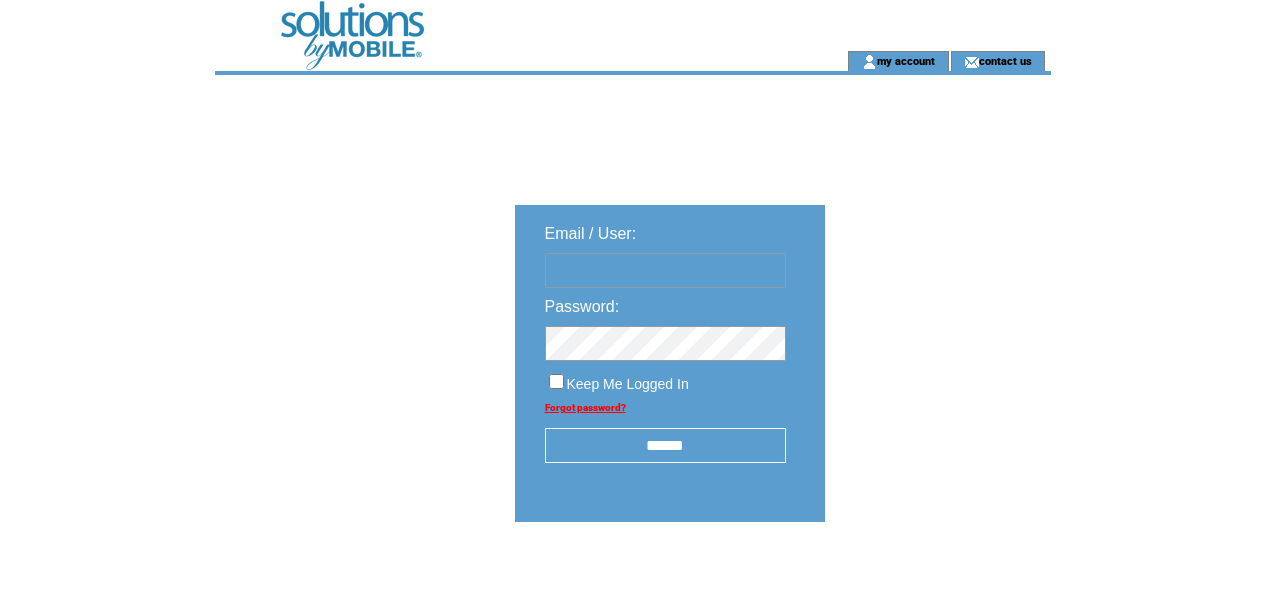 scroll, scrollTop: 0, scrollLeft: 0, axis: both 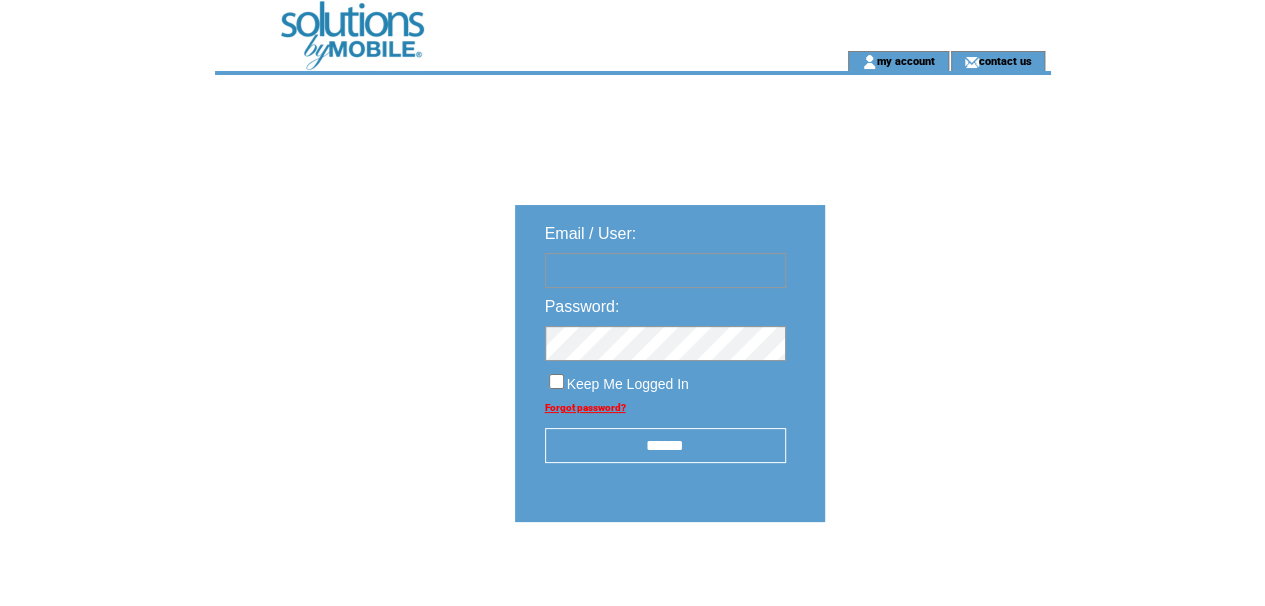 type on "********" 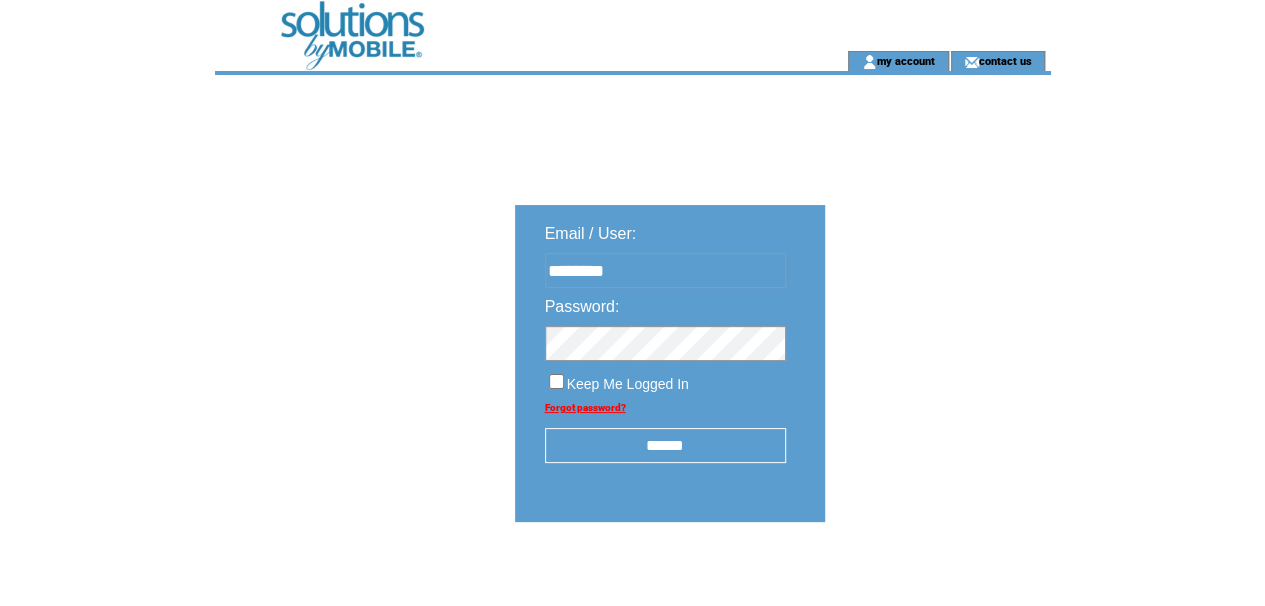 click on "******" at bounding box center [665, 445] 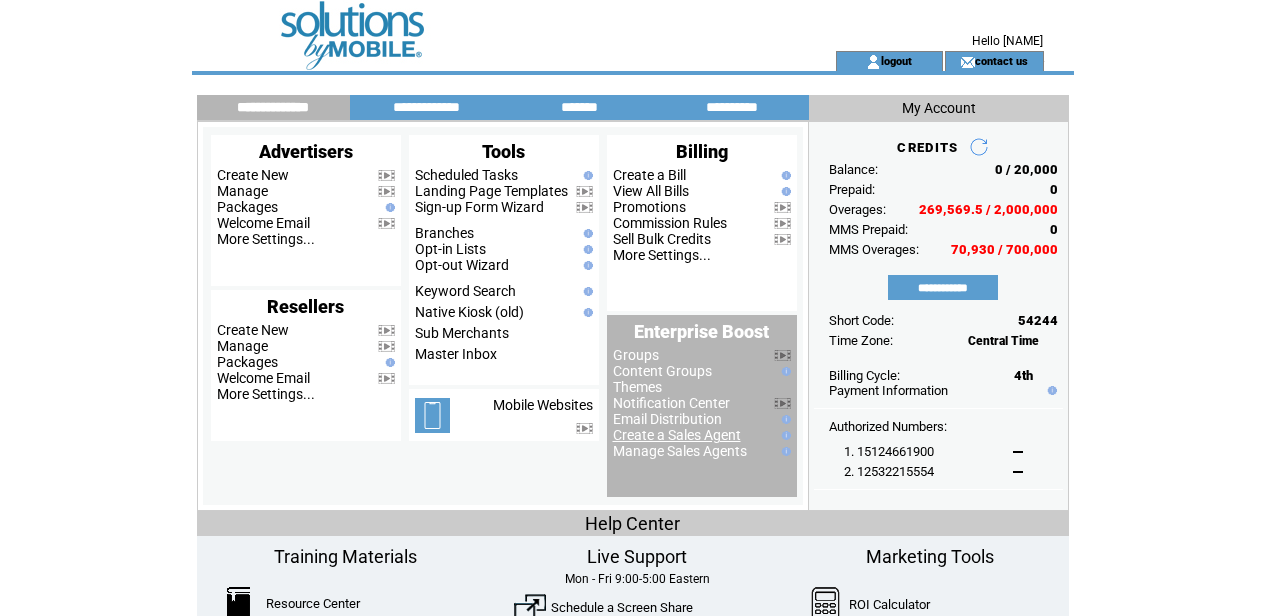 scroll, scrollTop: 0, scrollLeft: 0, axis: both 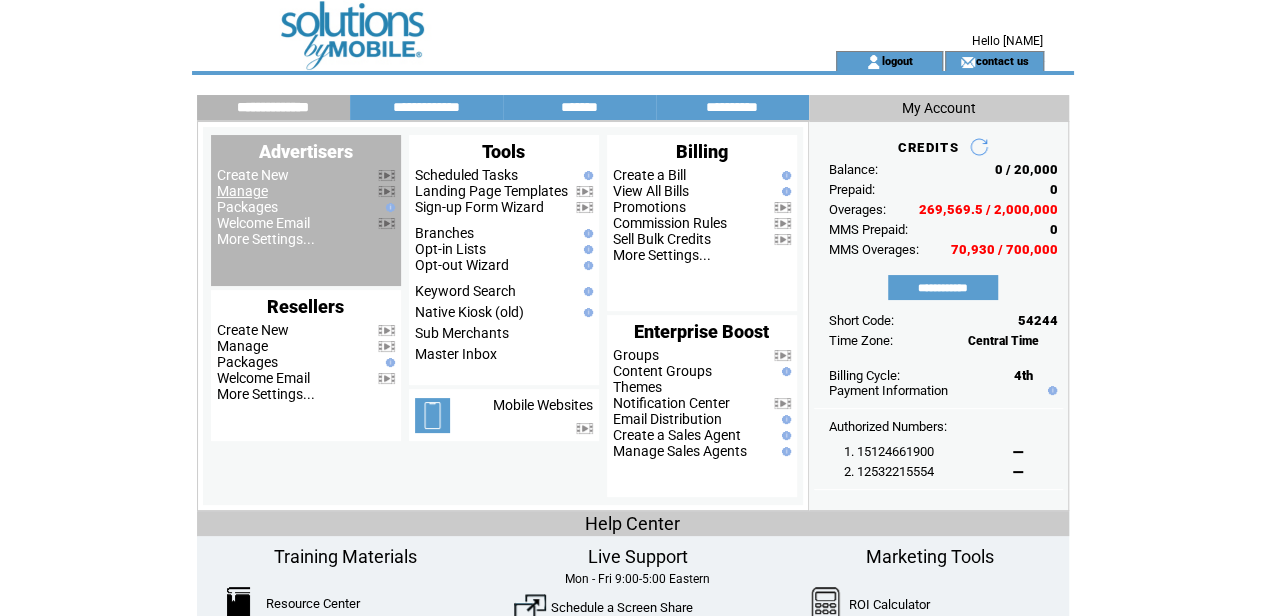 click on "Manage" at bounding box center (242, 191) 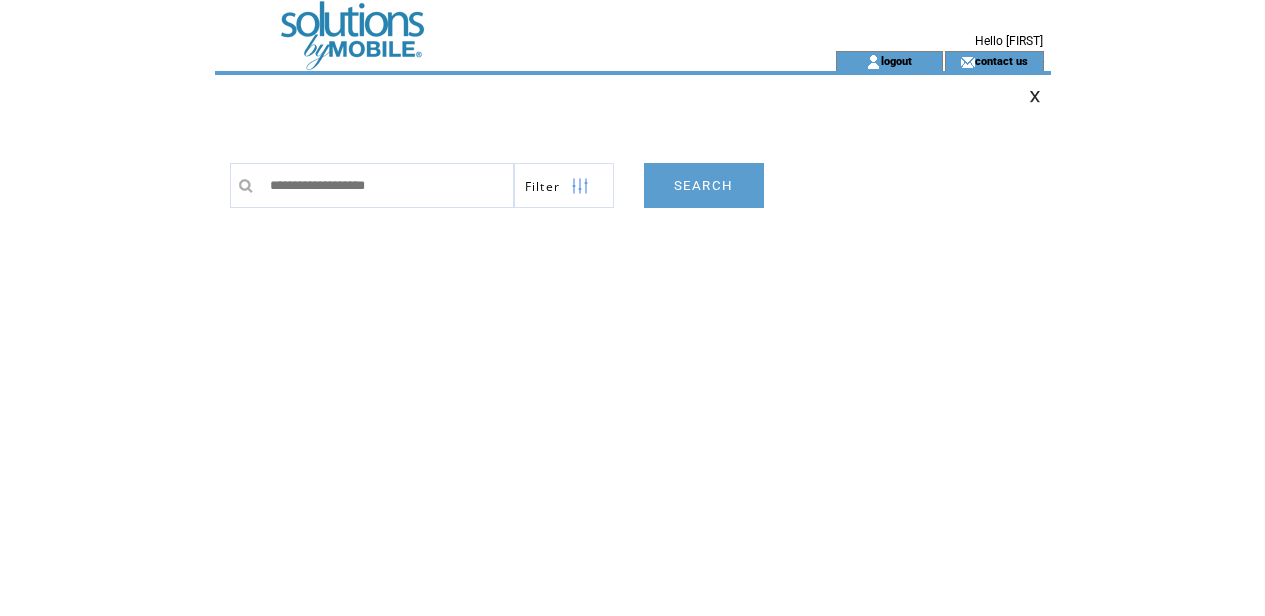 scroll, scrollTop: 0, scrollLeft: 0, axis: both 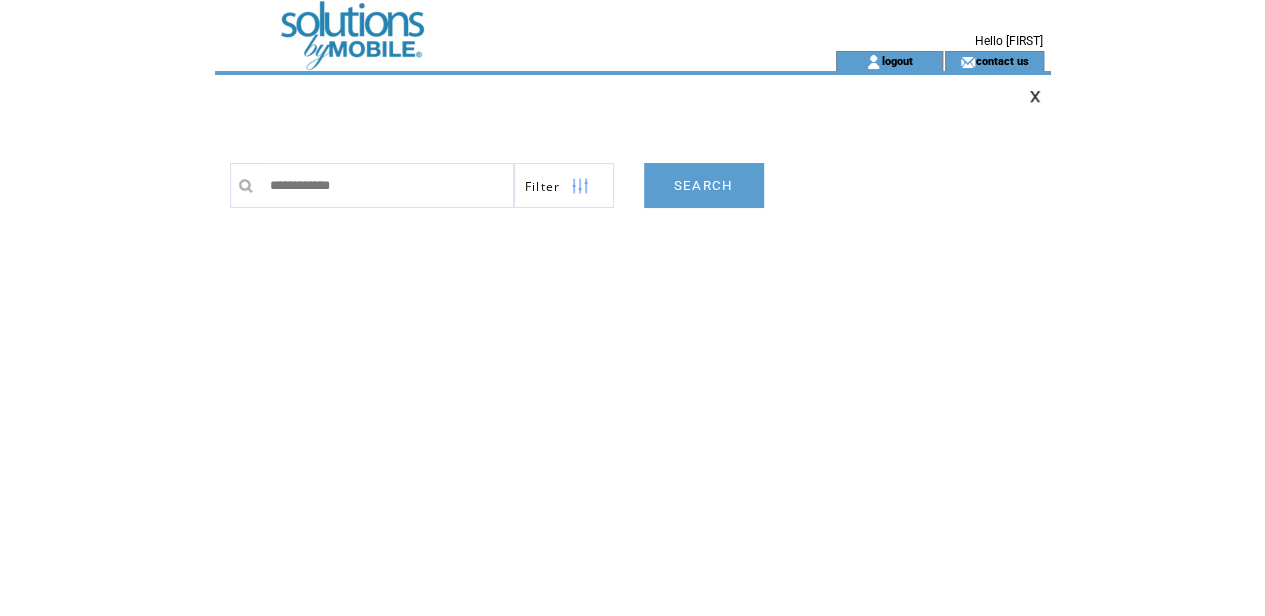 type on "**********" 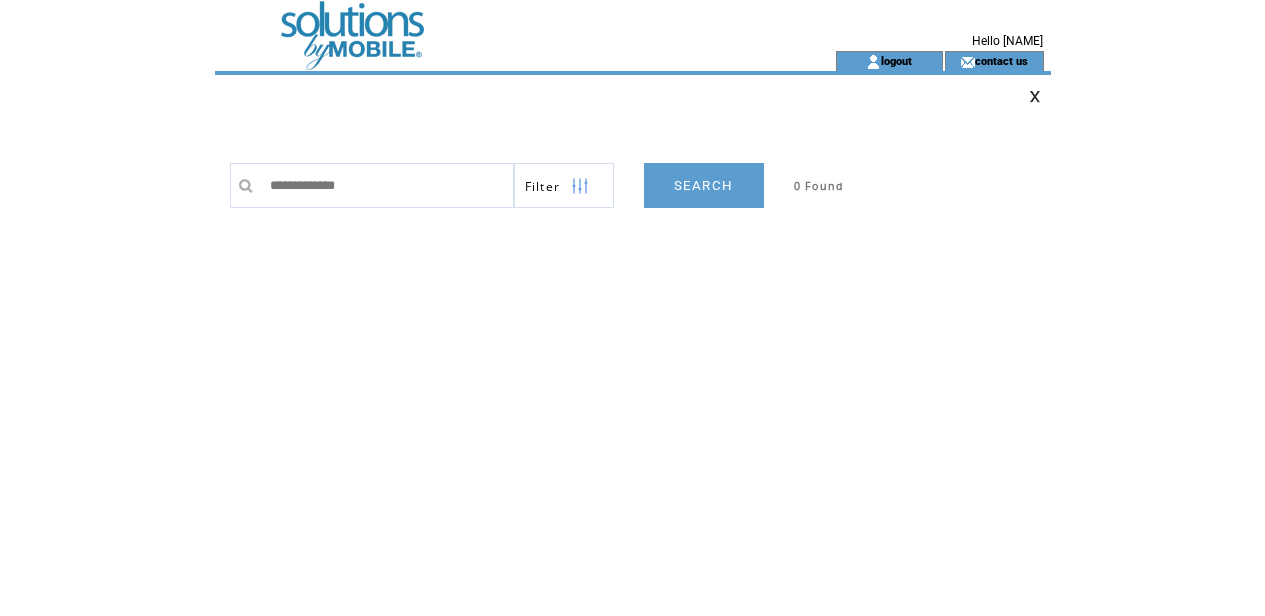 scroll, scrollTop: 0, scrollLeft: 0, axis: both 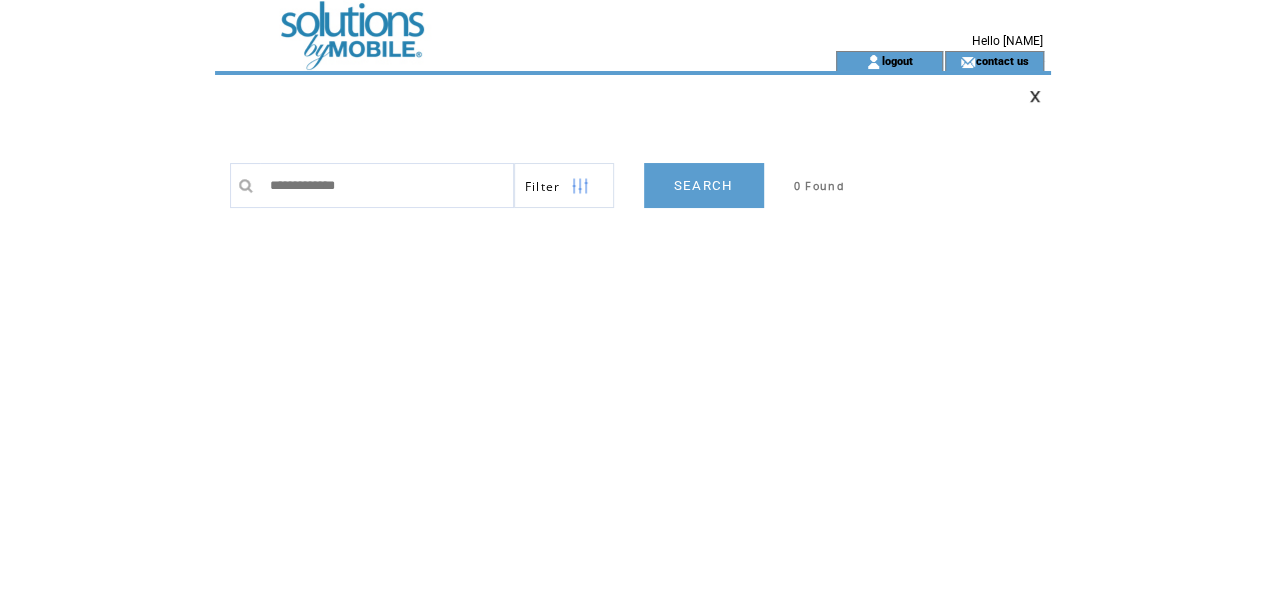 click on "**********" at bounding box center (387, 185) 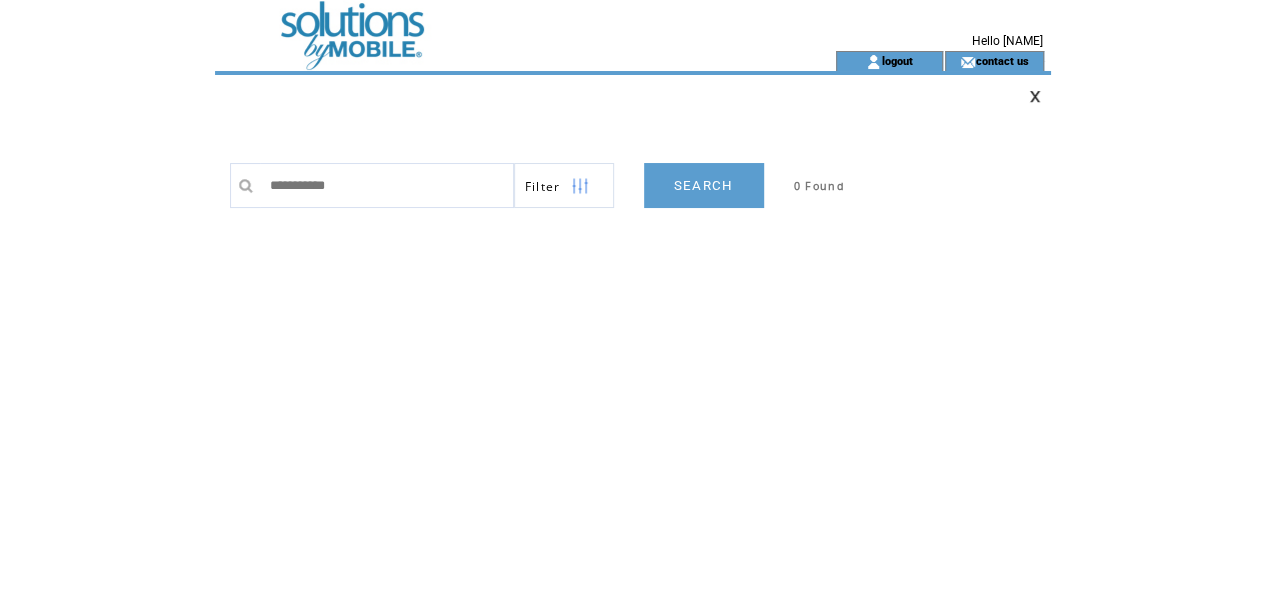 type on "**********" 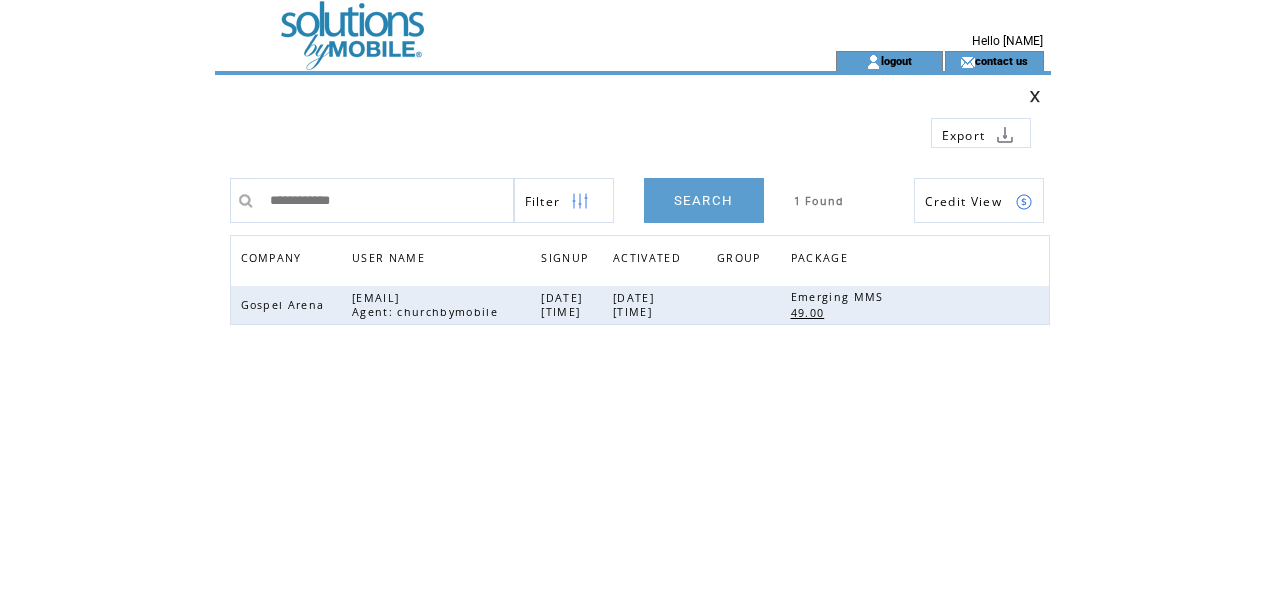 scroll, scrollTop: 0, scrollLeft: 0, axis: both 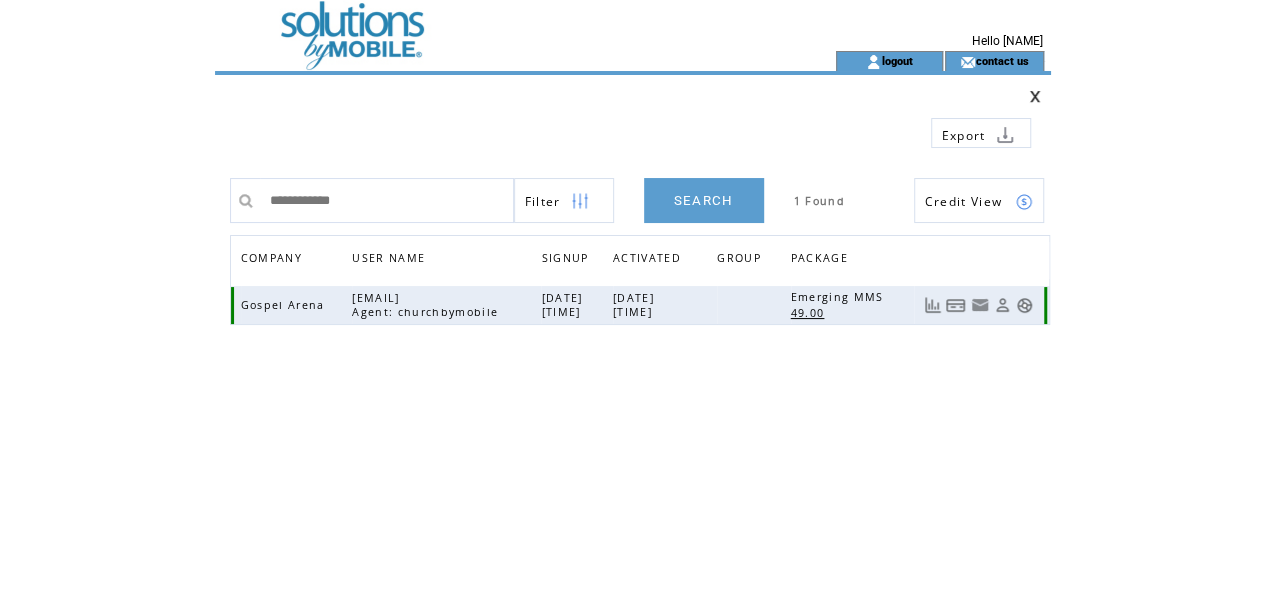click at bounding box center (1024, 305) 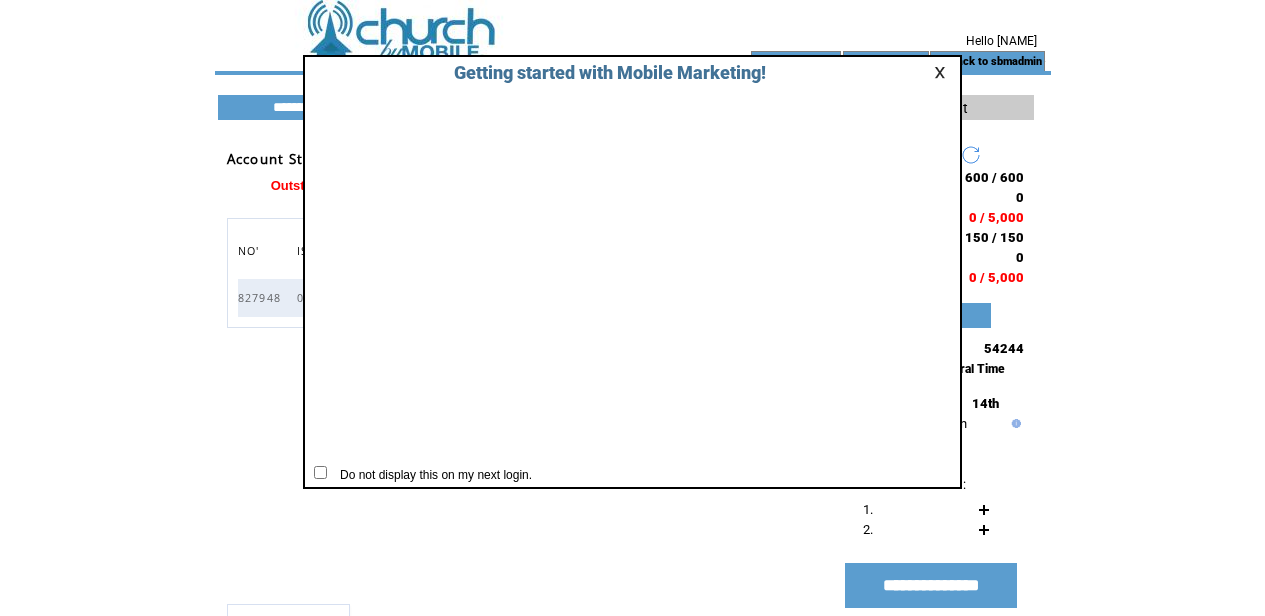 scroll, scrollTop: 0, scrollLeft: 0, axis: both 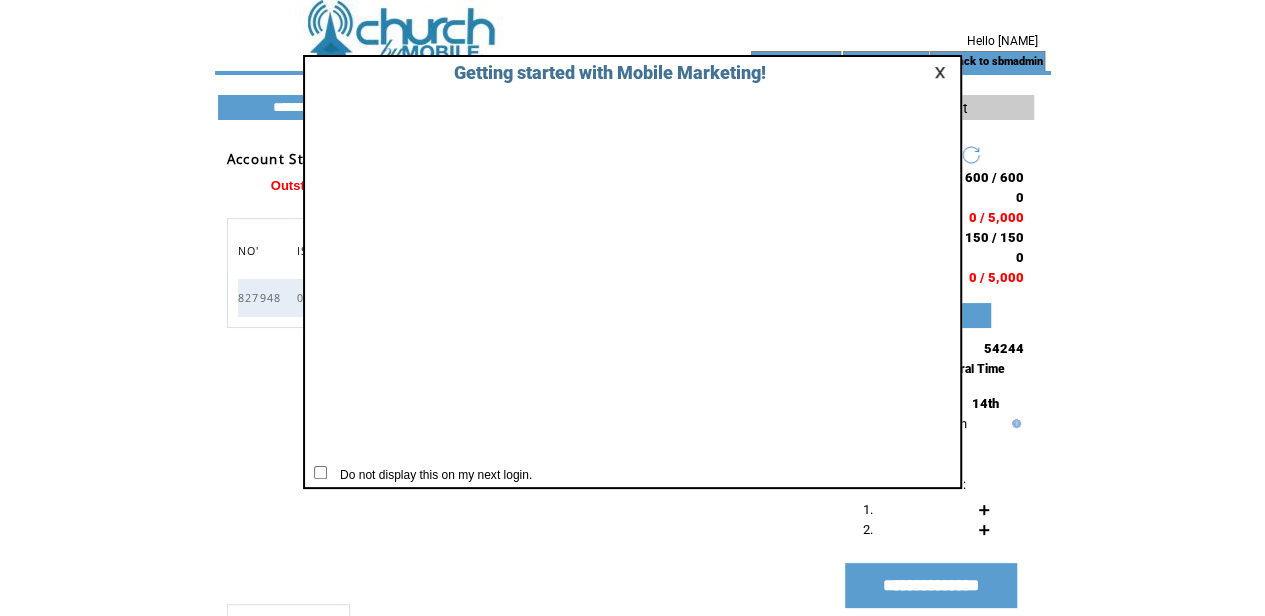 click at bounding box center (943, 72) 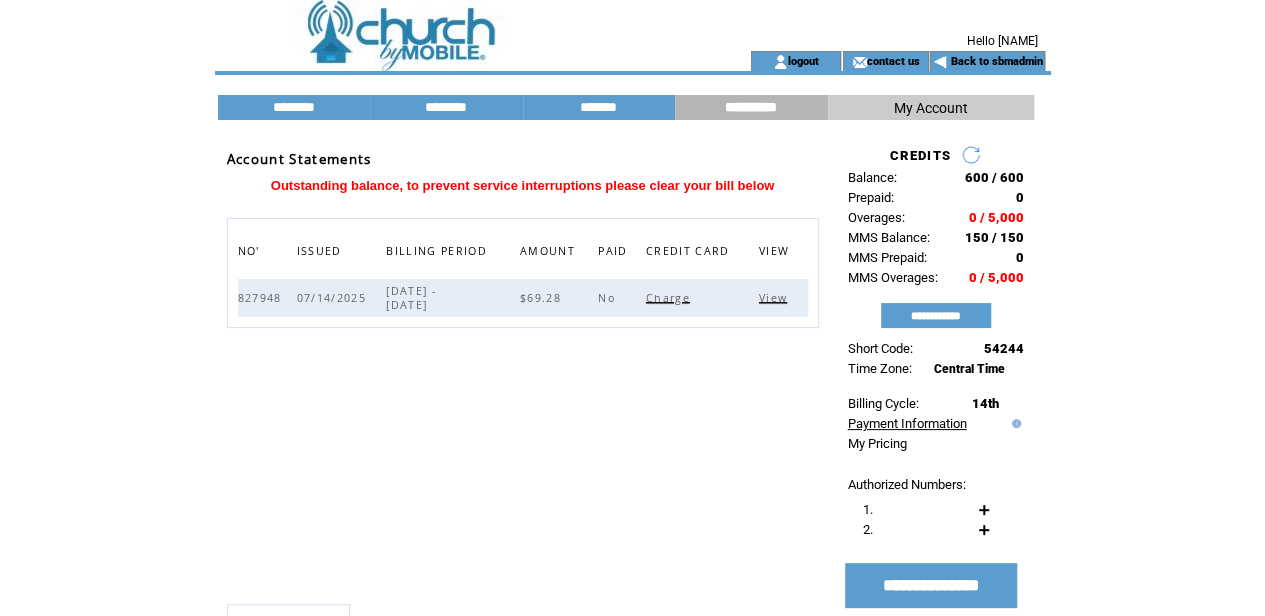 click on "Payment Information" at bounding box center [907, 423] 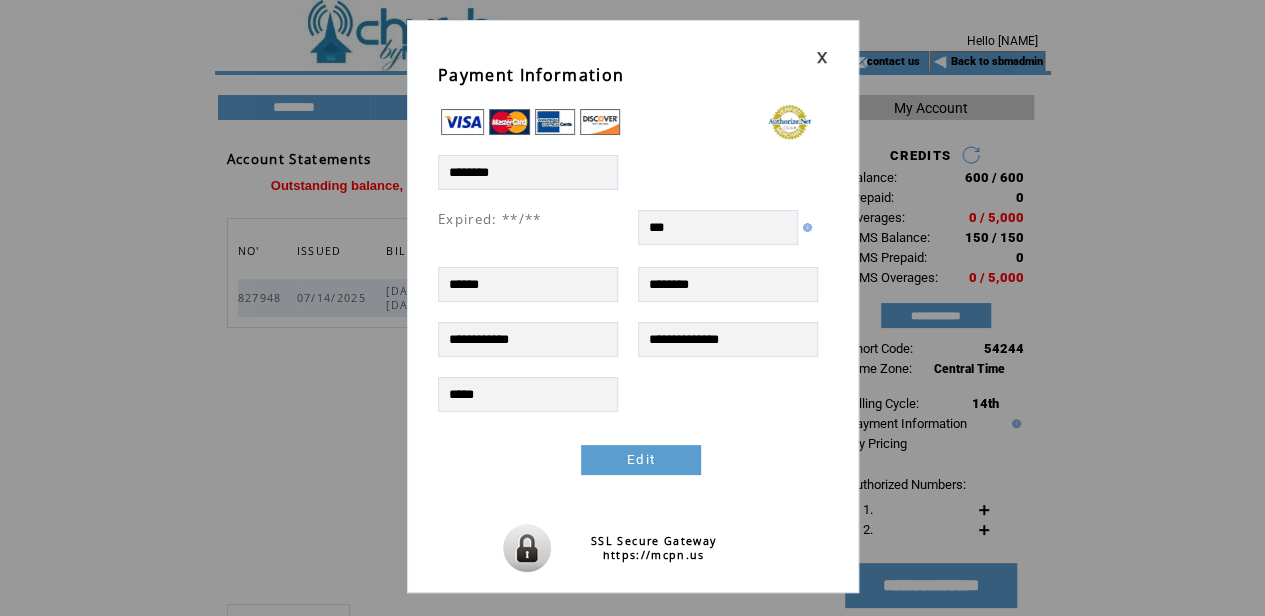 scroll, scrollTop: 0, scrollLeft: 0, axis: both 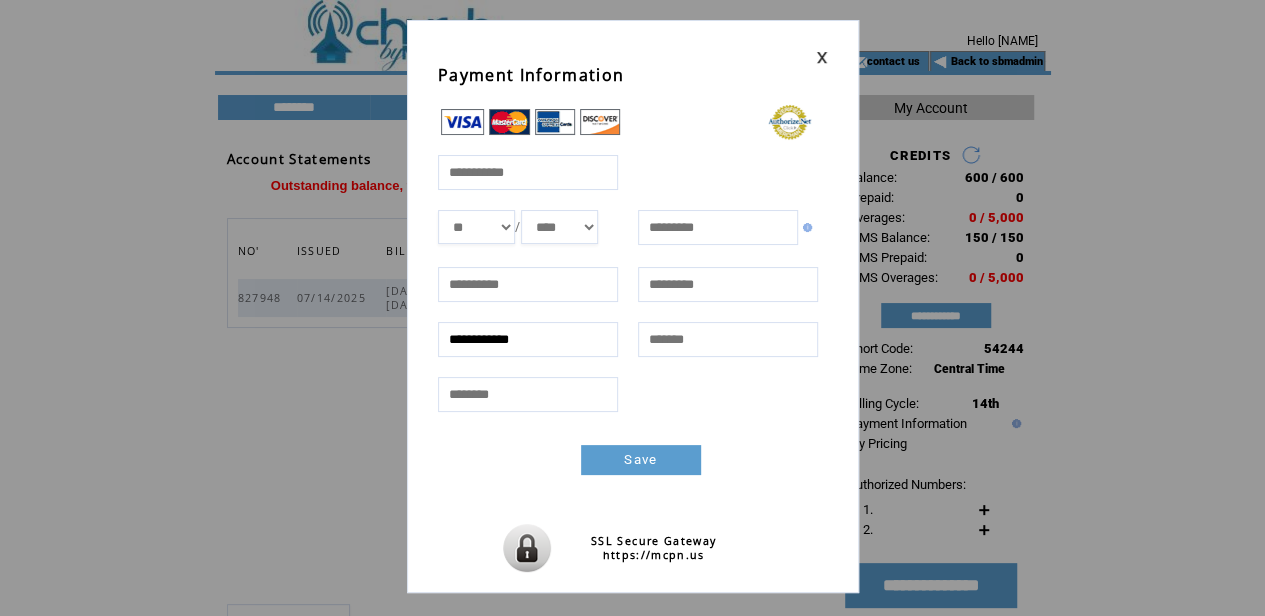 click at bounding box center [528, 172] 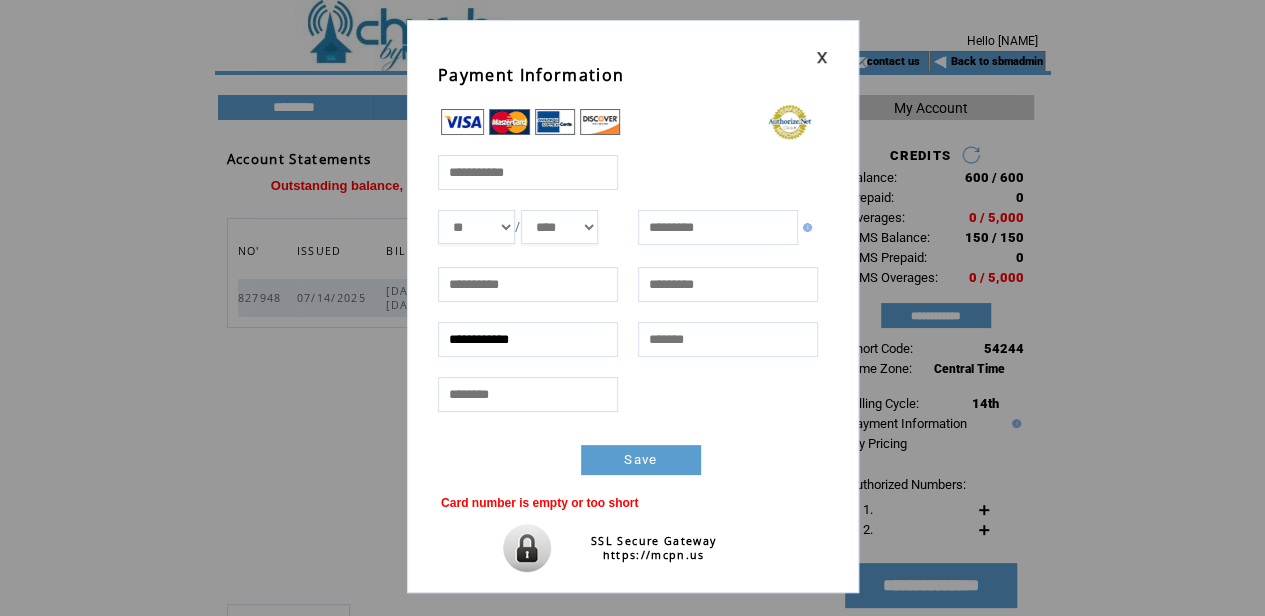 click at bounding box center [822, 57] 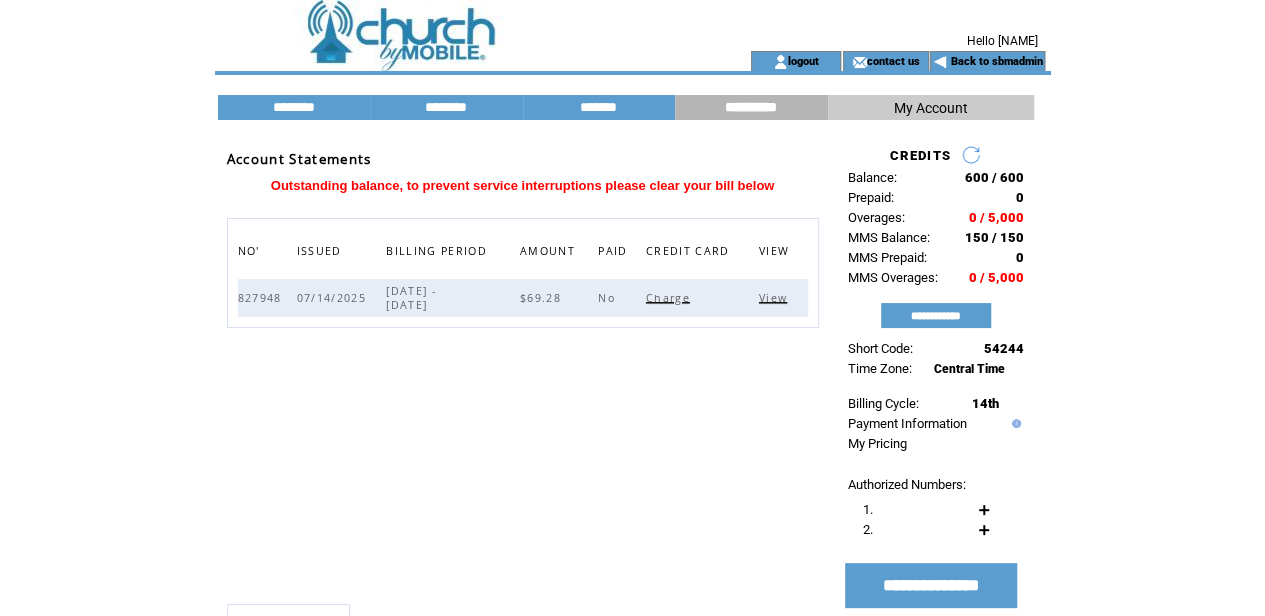 scroll, scrollTop: 0, scrollLeft: 0, axis: both 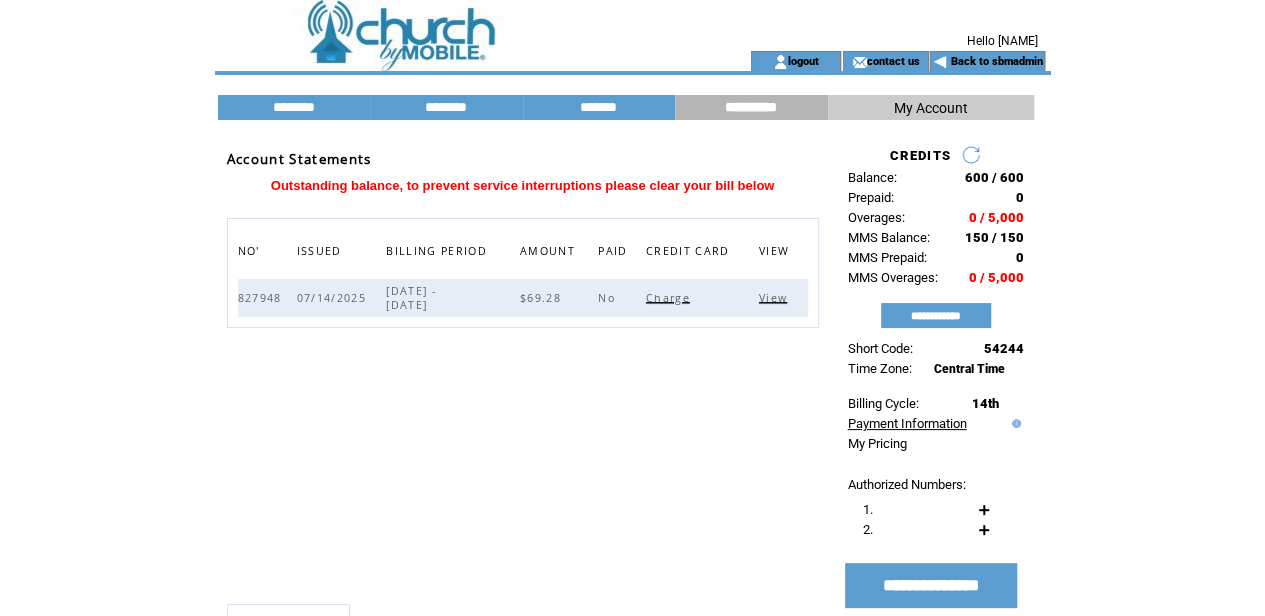 click on "Payment Information" at bounding box center [907, 423] 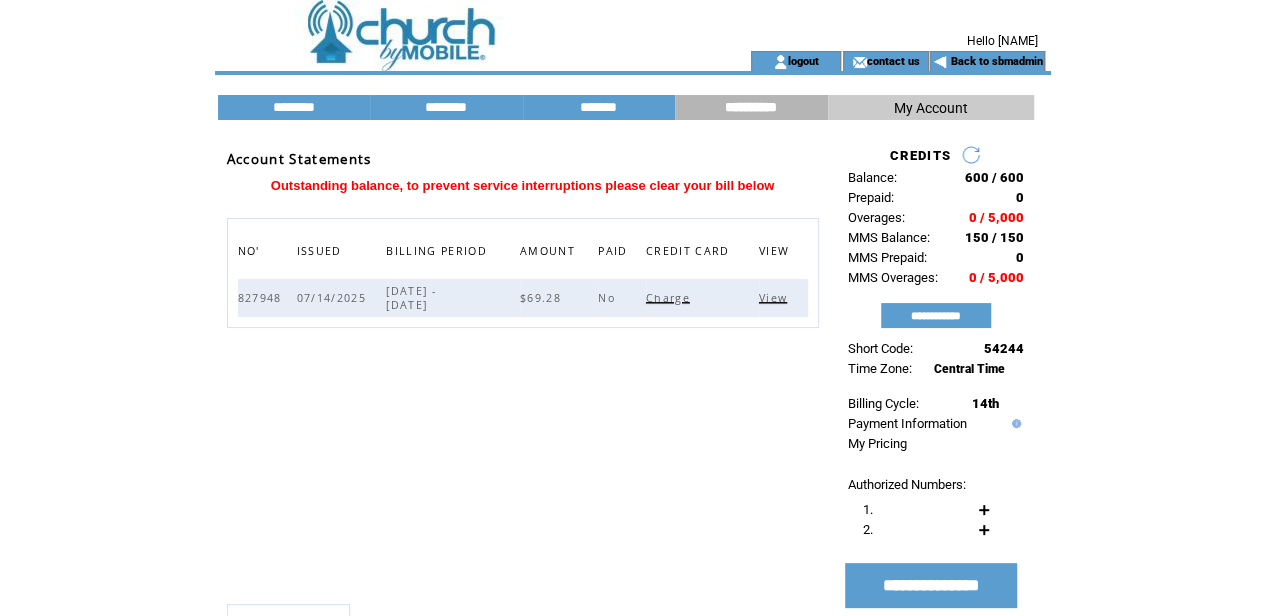 click on "Charge" at bounding box center (670, 298) 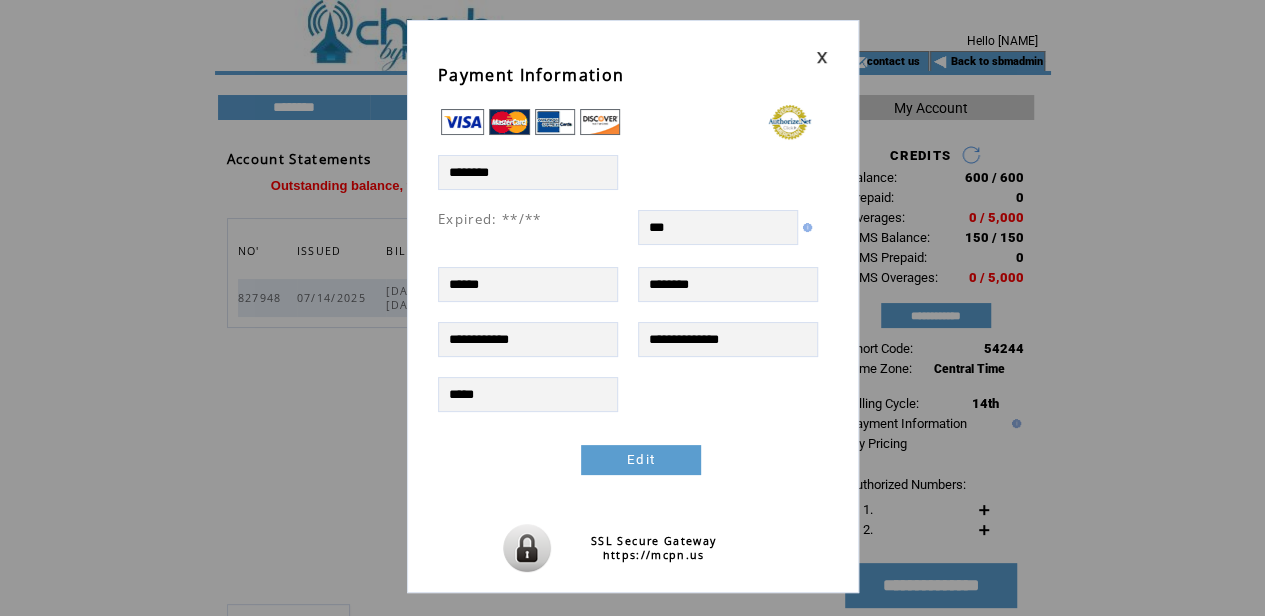 scroll, scrollTop: 0, scrollLeft: 0, axis: both 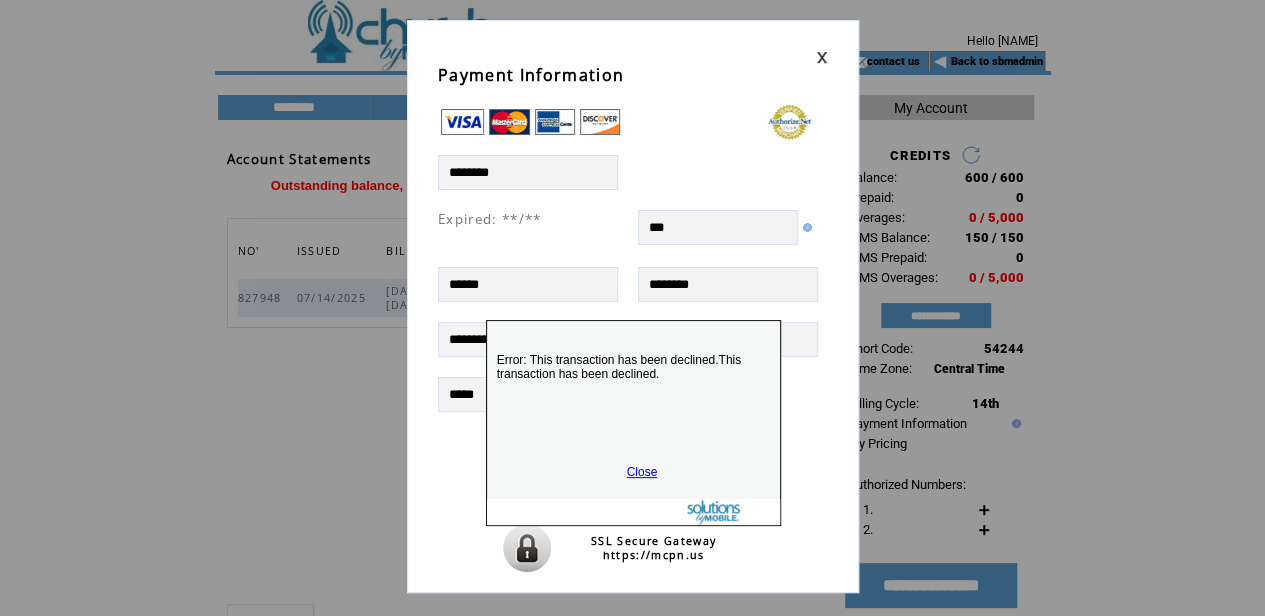 click on "Close" at bounding box center [642, 472] 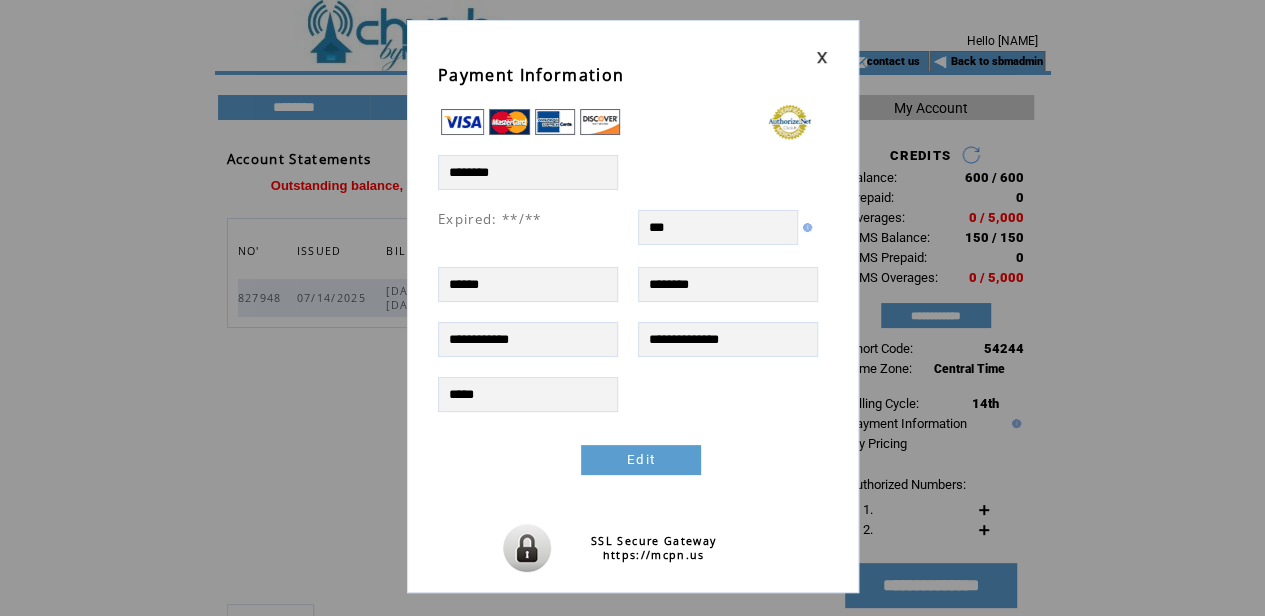 click on "Edit" at bounding box center (641, 460) 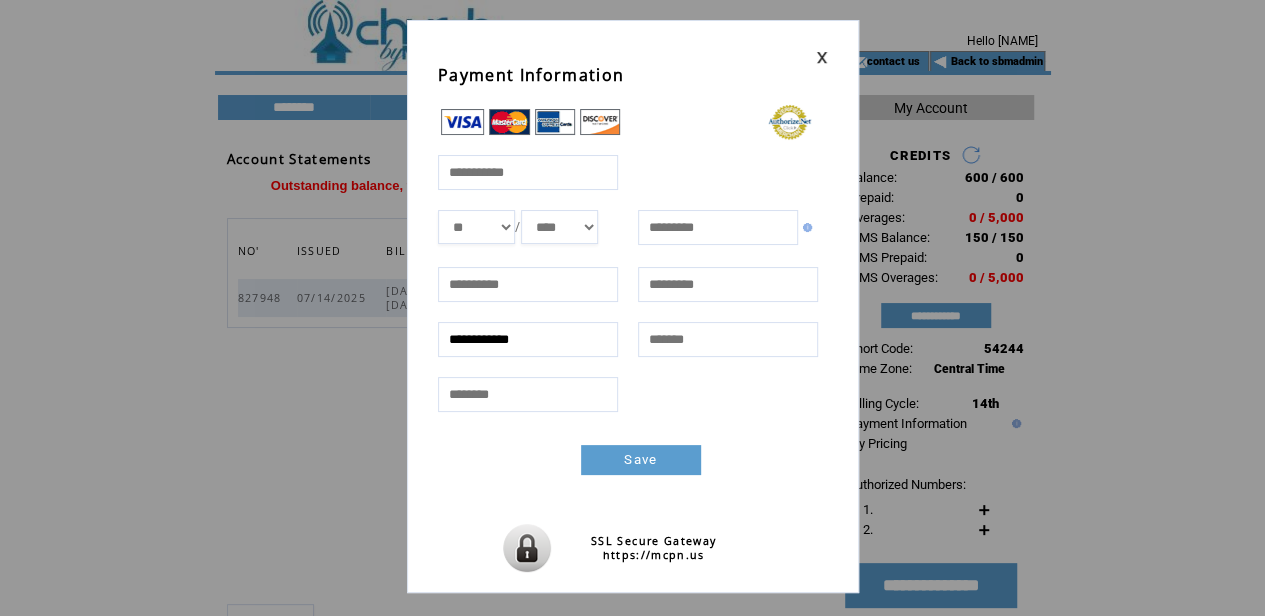 click at bounding box center [528, 172] 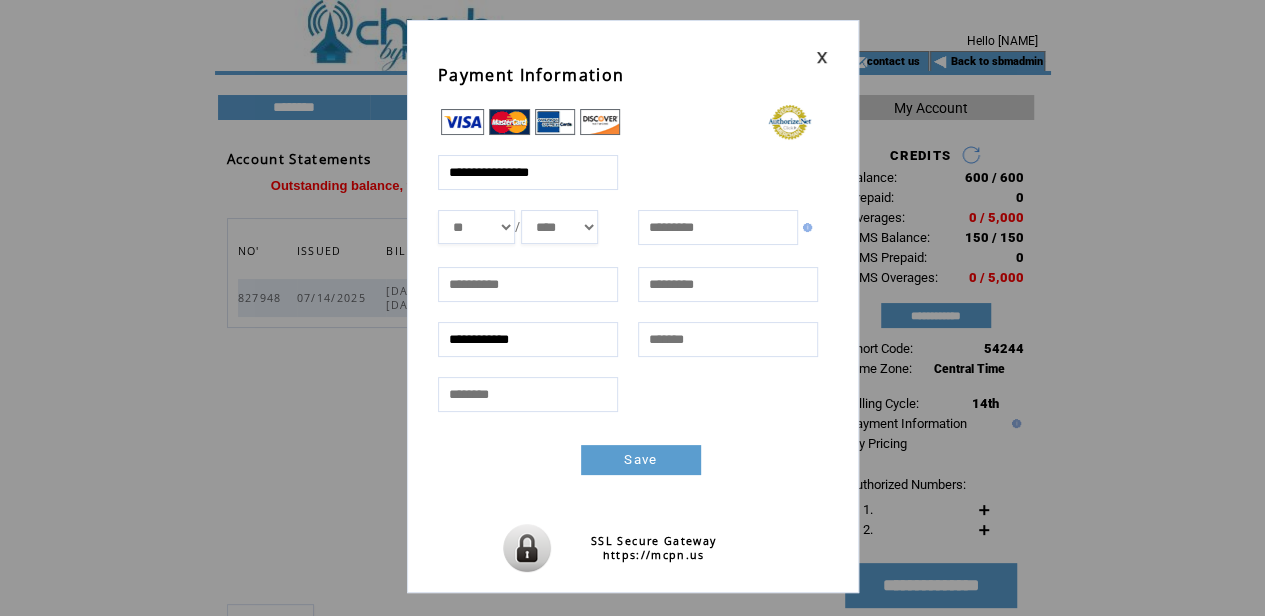 type on "**********" 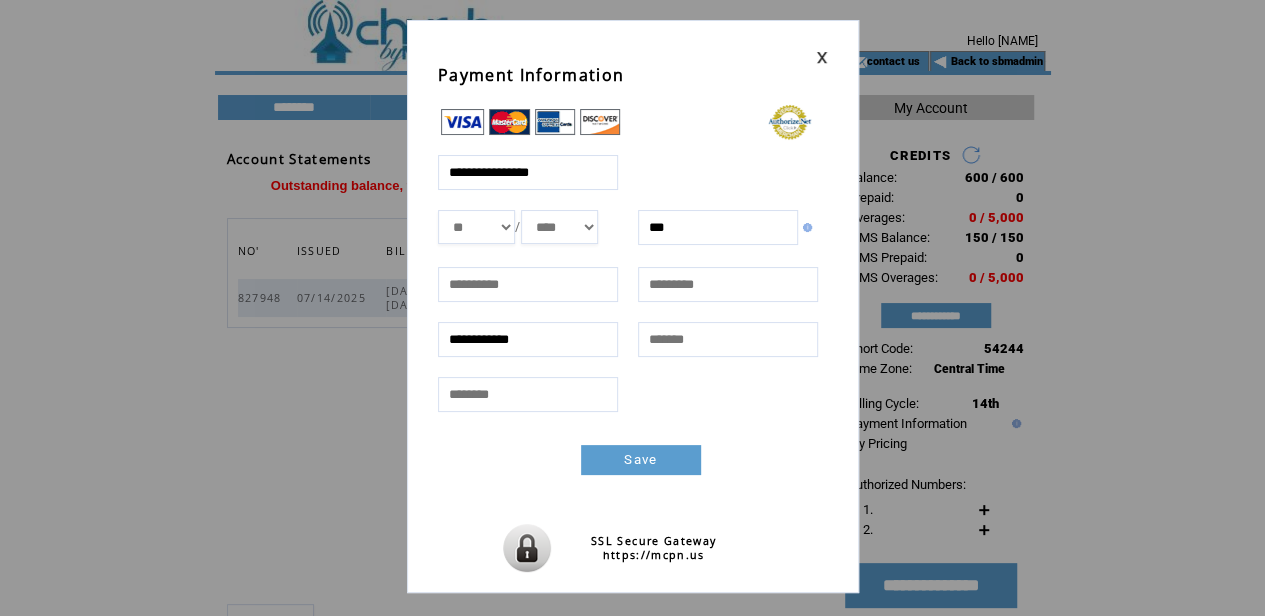 type on "***" 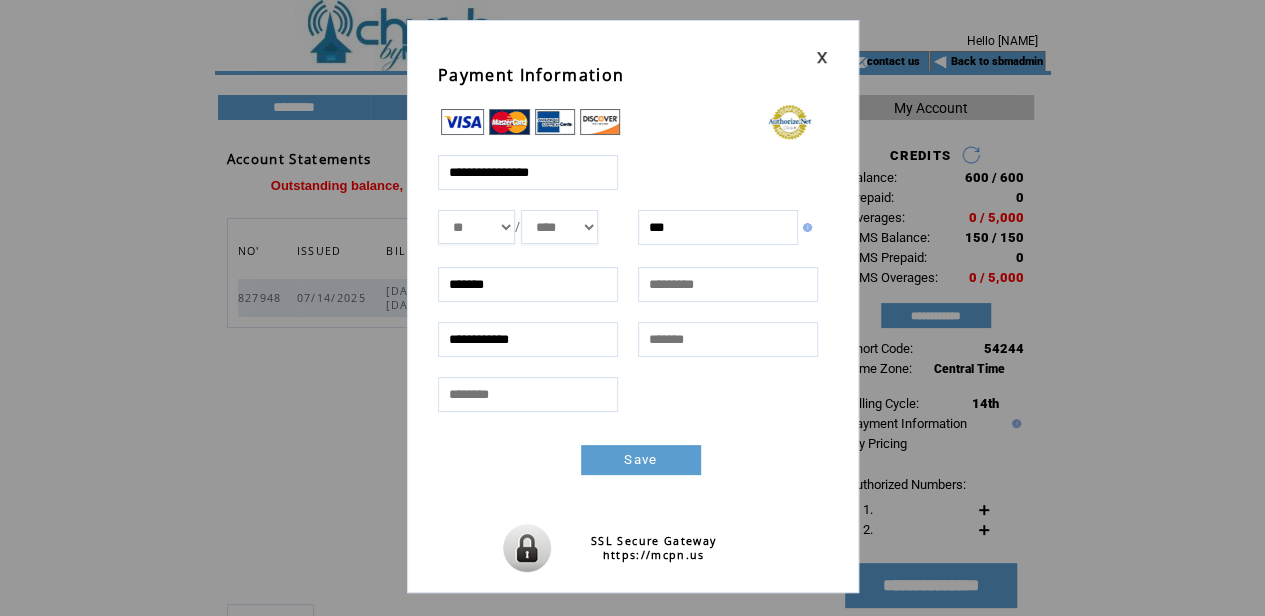 type on "******" 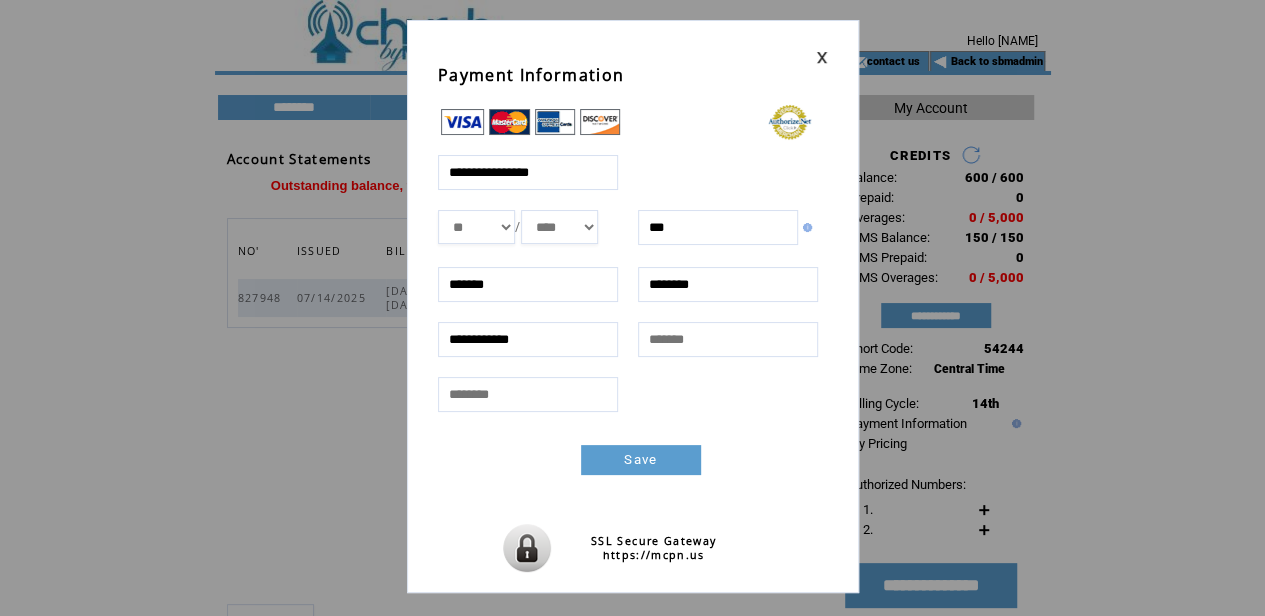 type on "********" 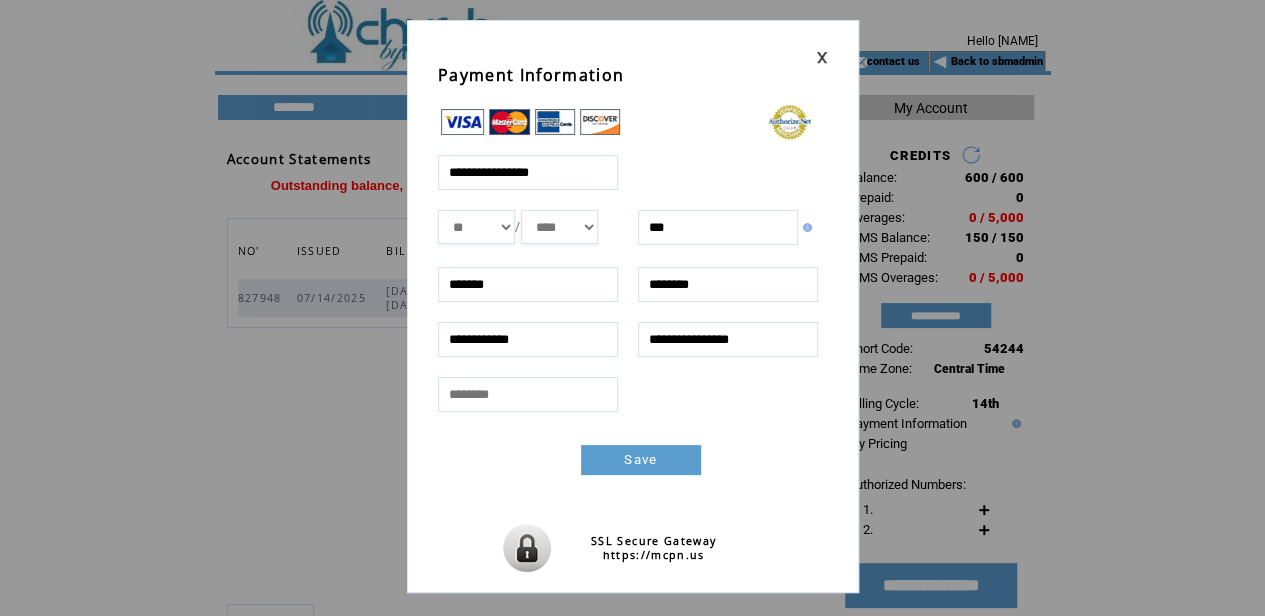 type on "**********" 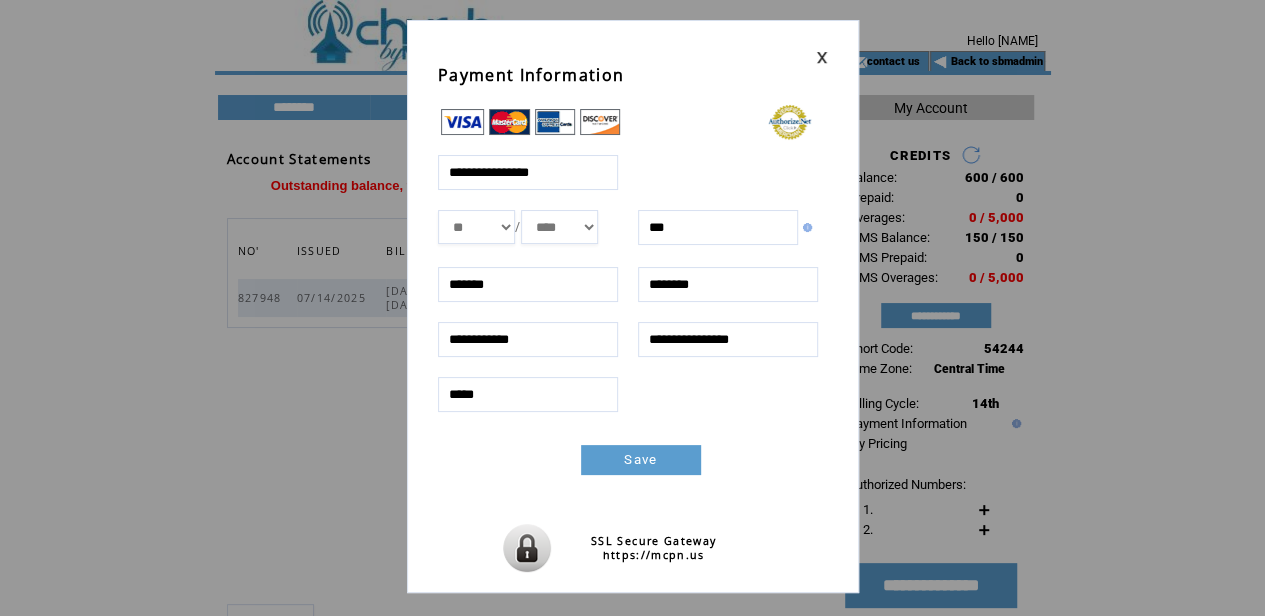 click on "*****" at bounding box center (528, 394) 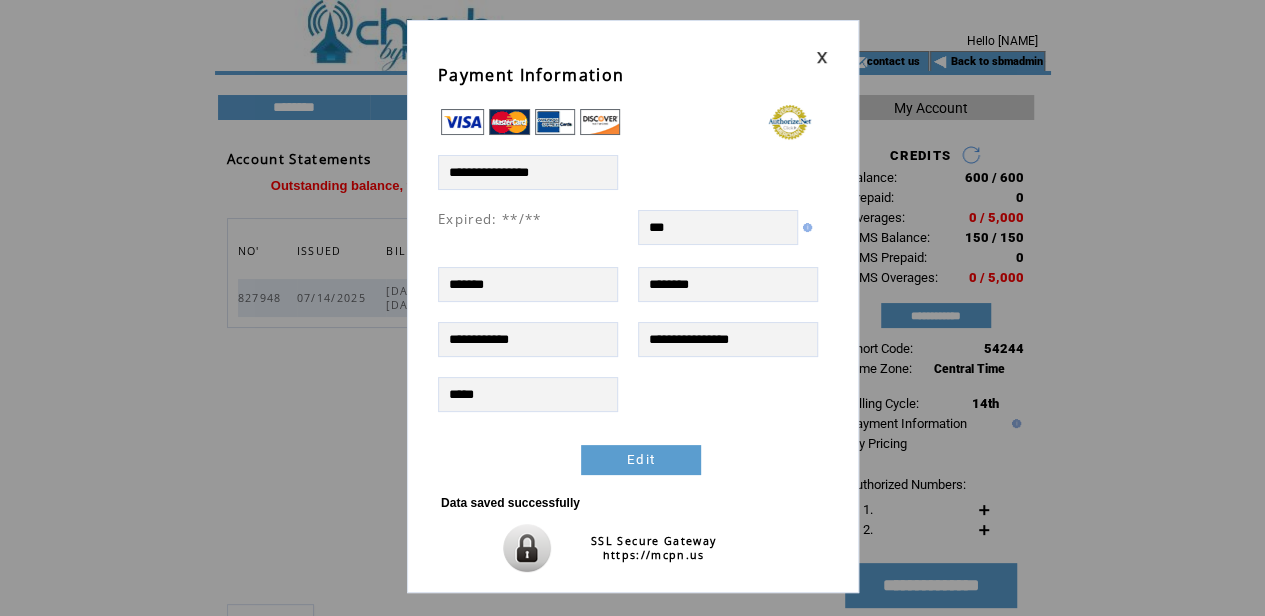 click at bounding box center (822, 57) 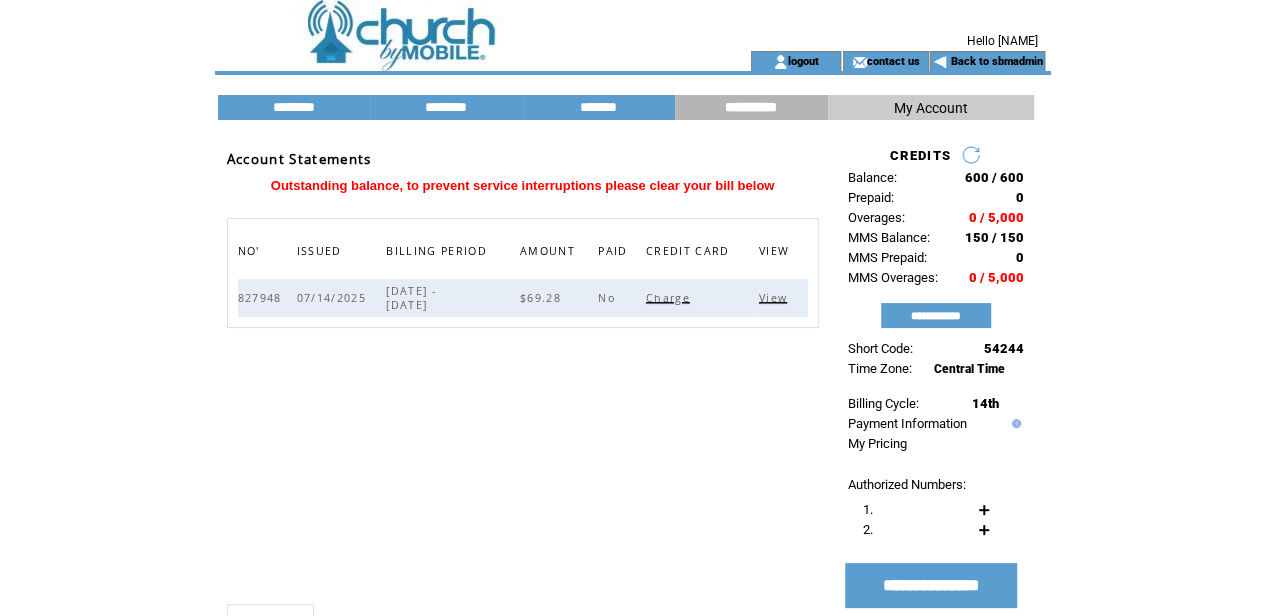 scroll, scrollTop: 0, scrollLeft: 0, axis: both 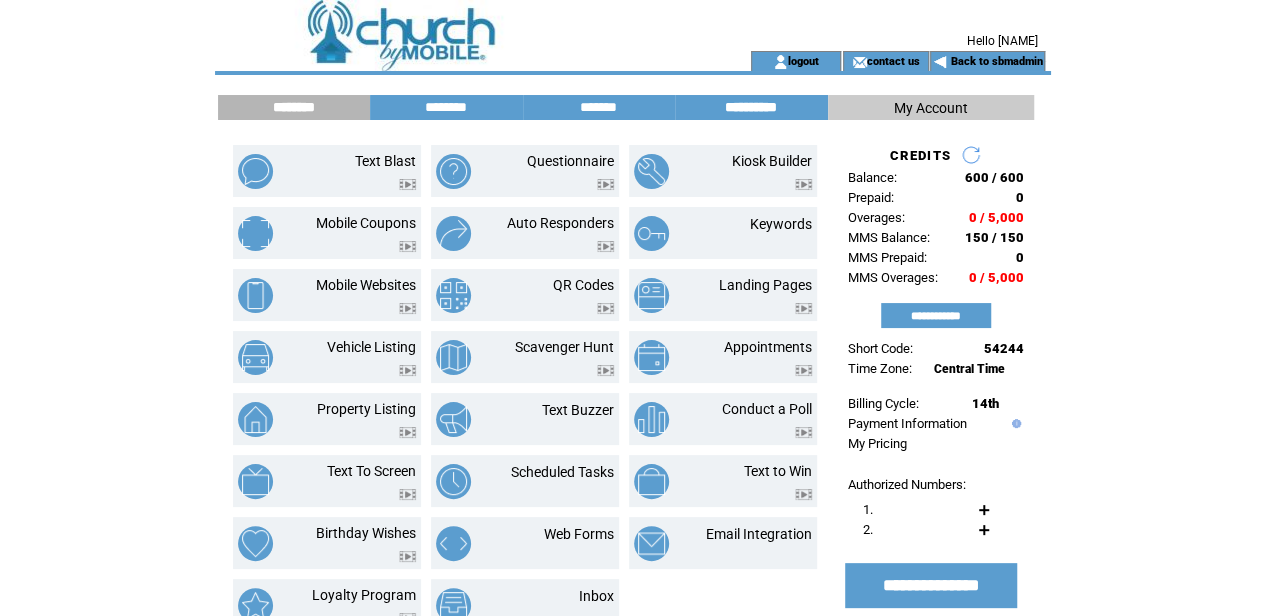 click on "**********" at bounding box center [751, 107] 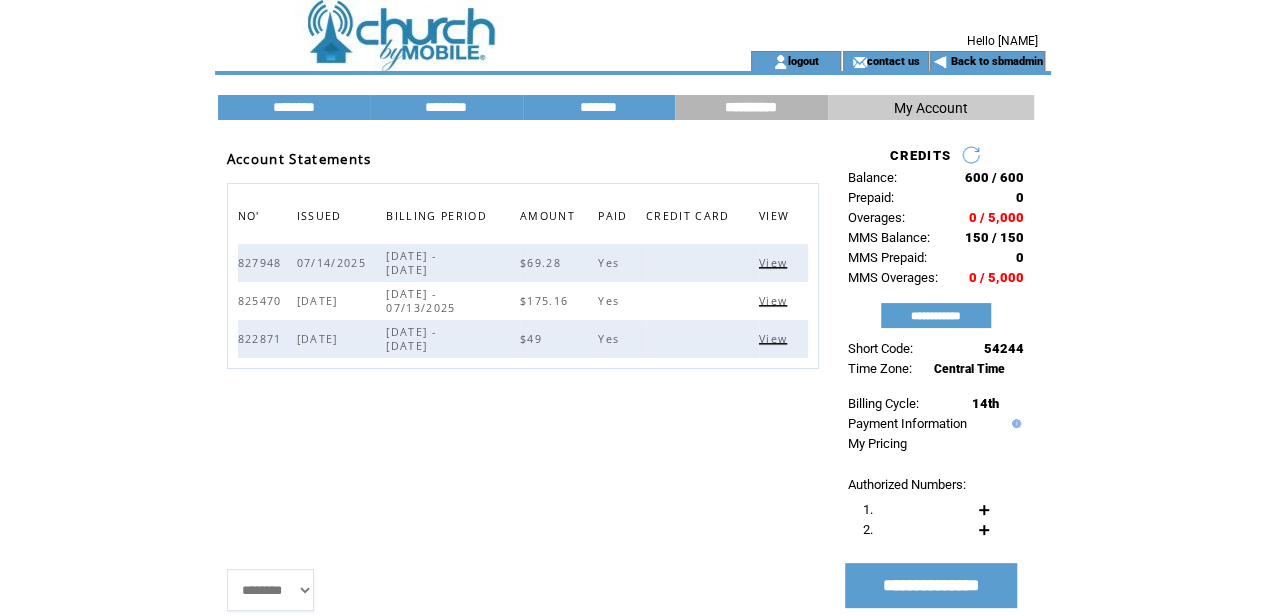 click on "View" at bounding box center [775, 301] 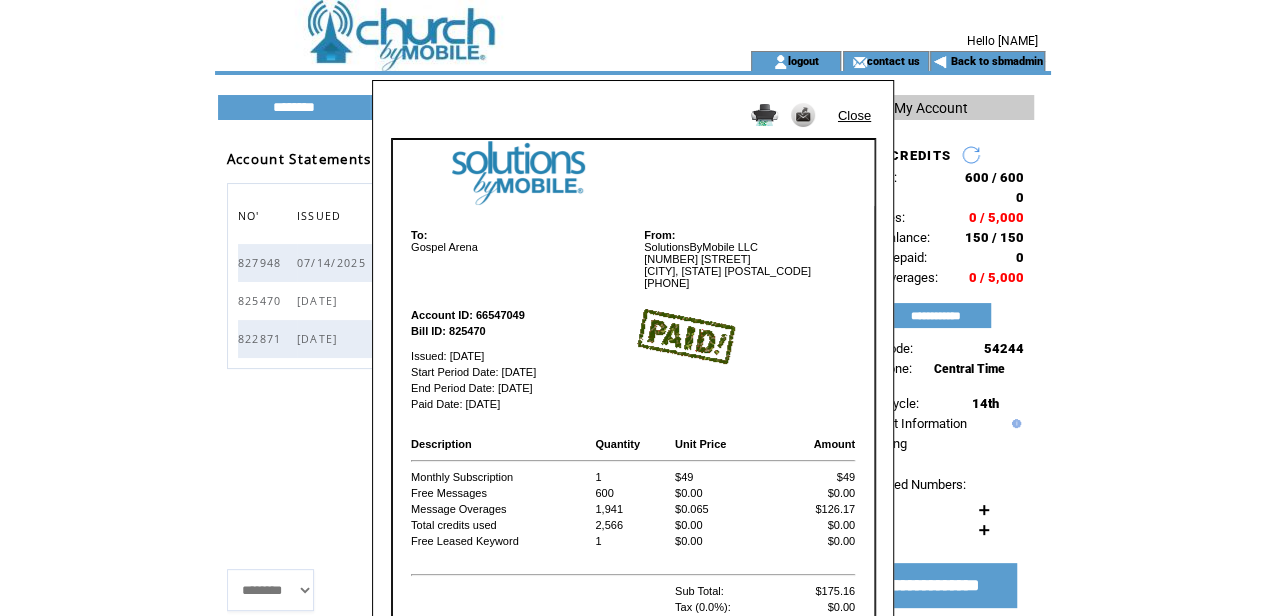 click on "Close" at bounding box center [854, 115] 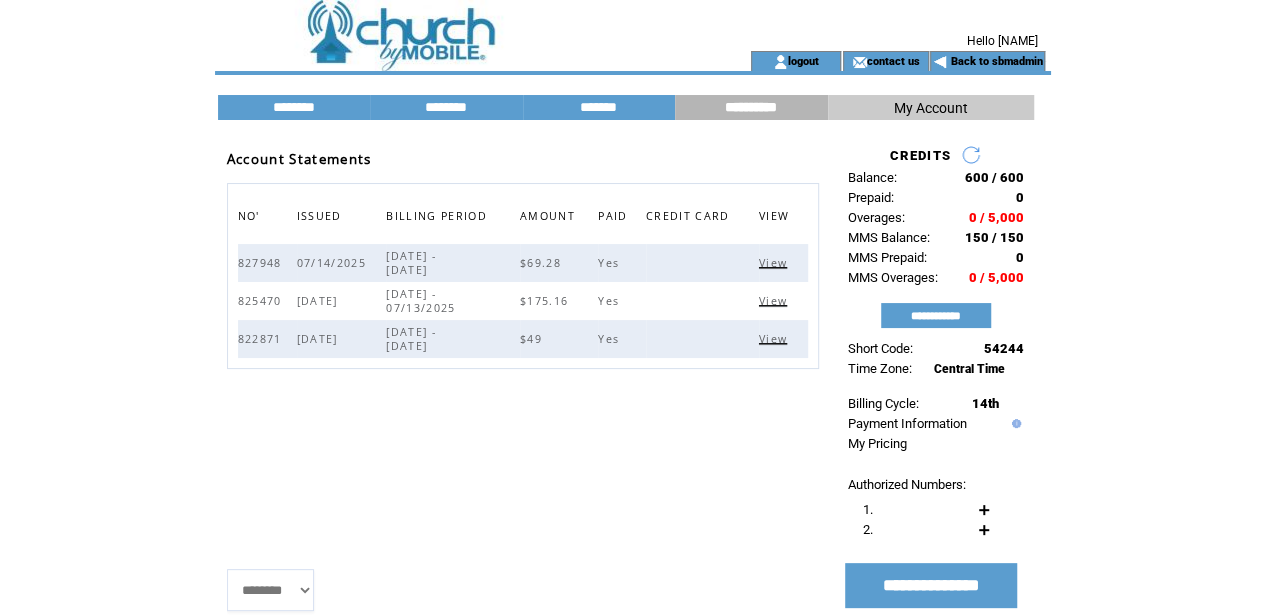 click at bounding box center (455, 25) 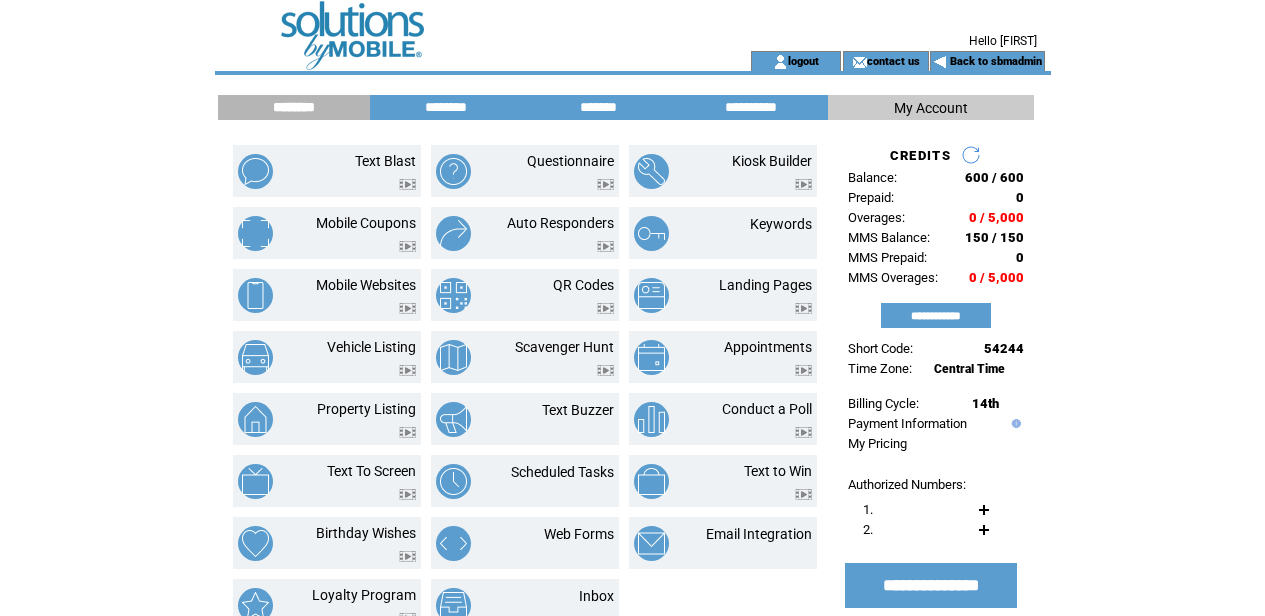 scroll, scrollTop: 0, scrollLeft: 0, axis: both 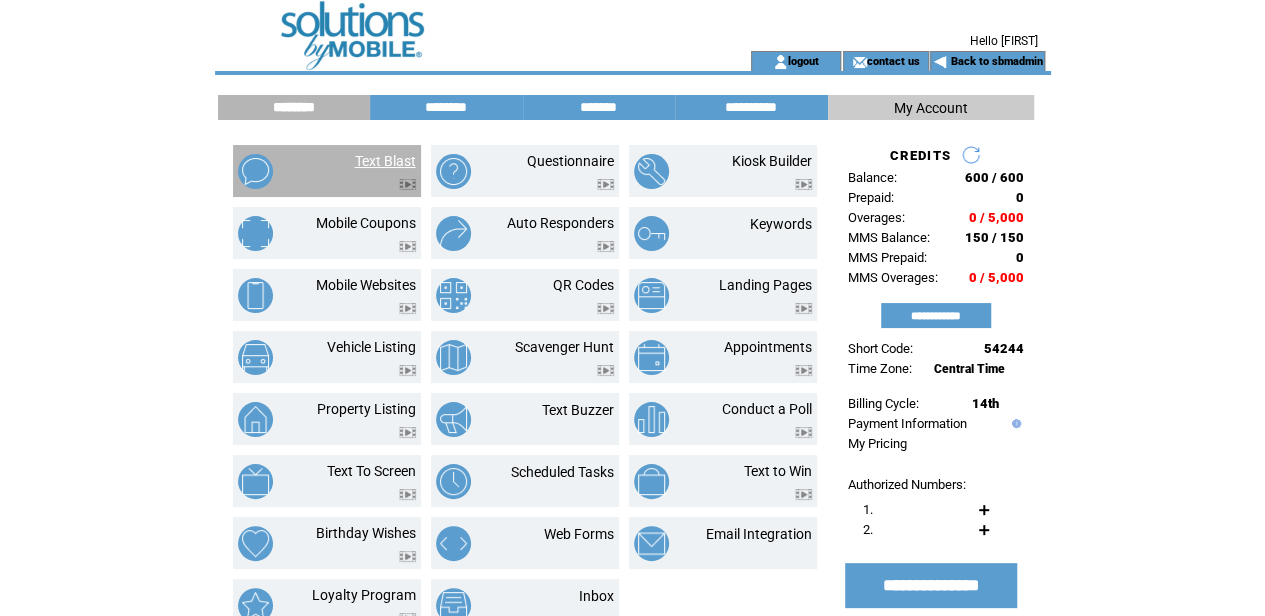 click on "Text Blast" at bounding box center [385, 161] 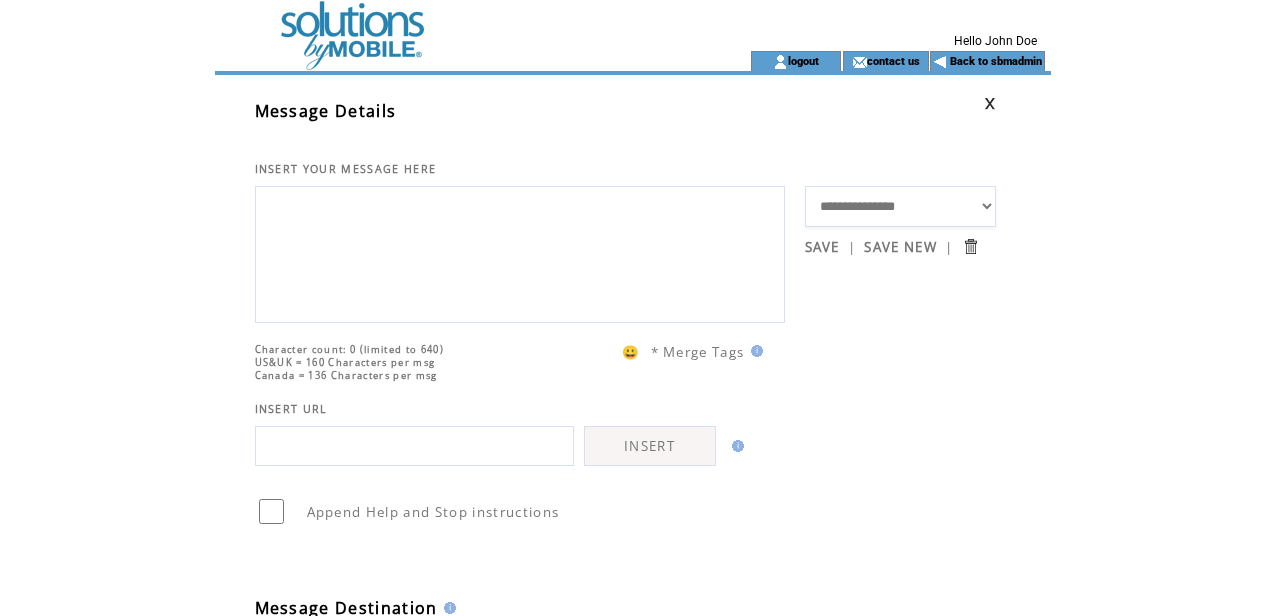 scroll, scrollTop: 0, scrollLeft: 0, axis: both 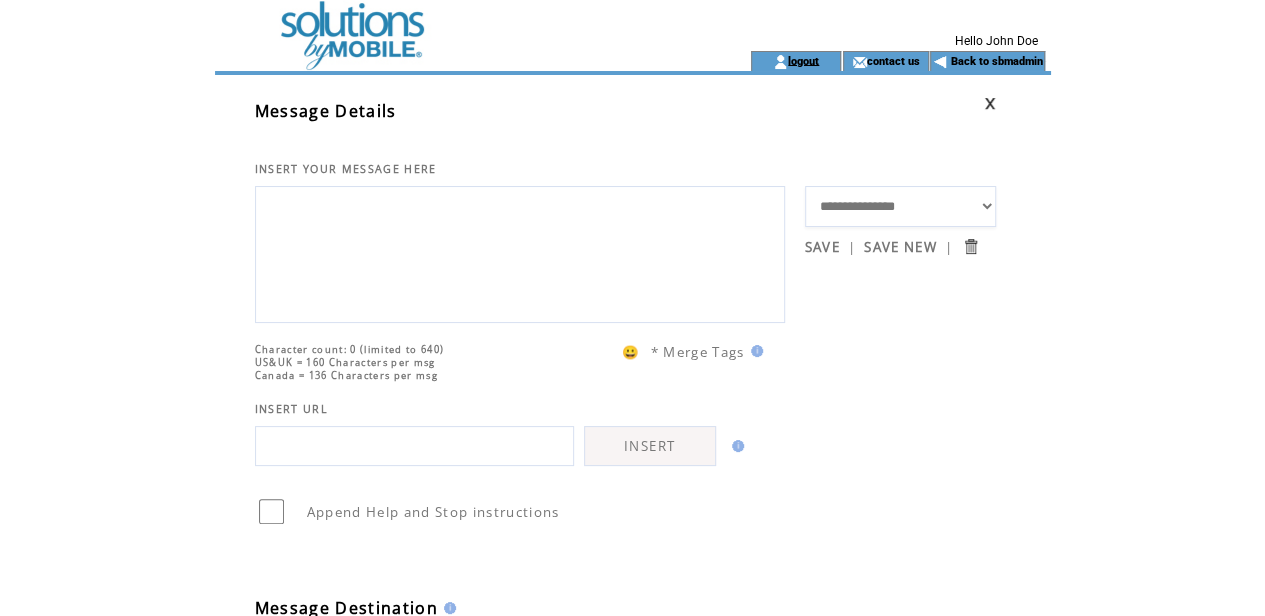 click on "logout" at bounding box center [803, 60] 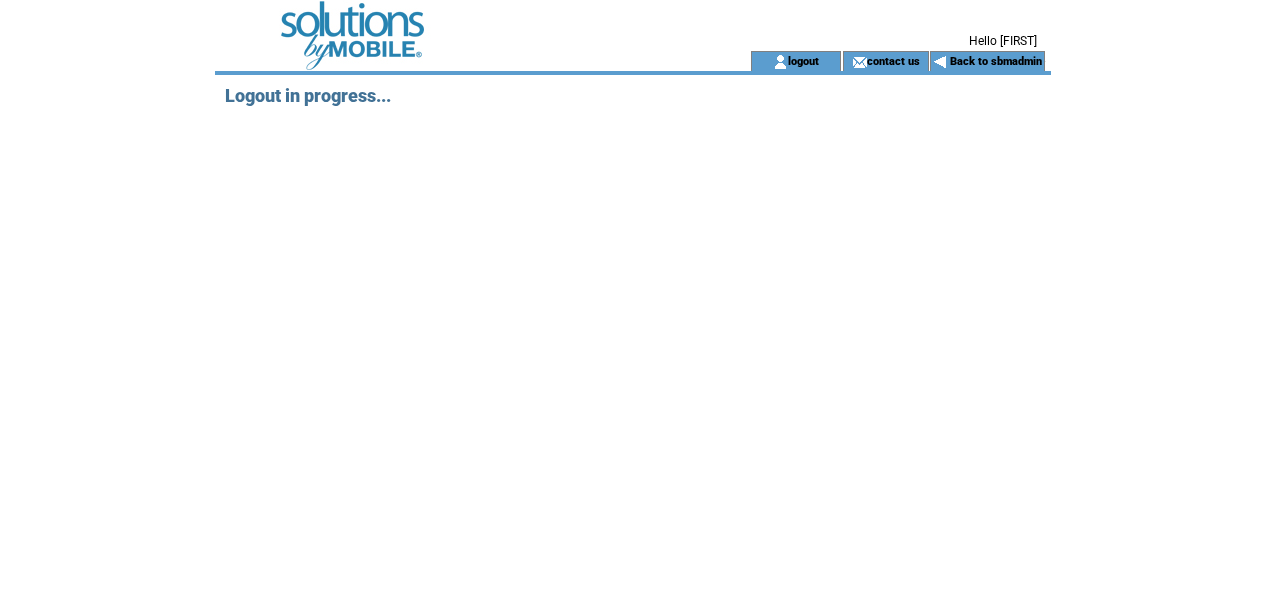 scroll, scrollTop: 0, scrollLeft: 0, axis: both 